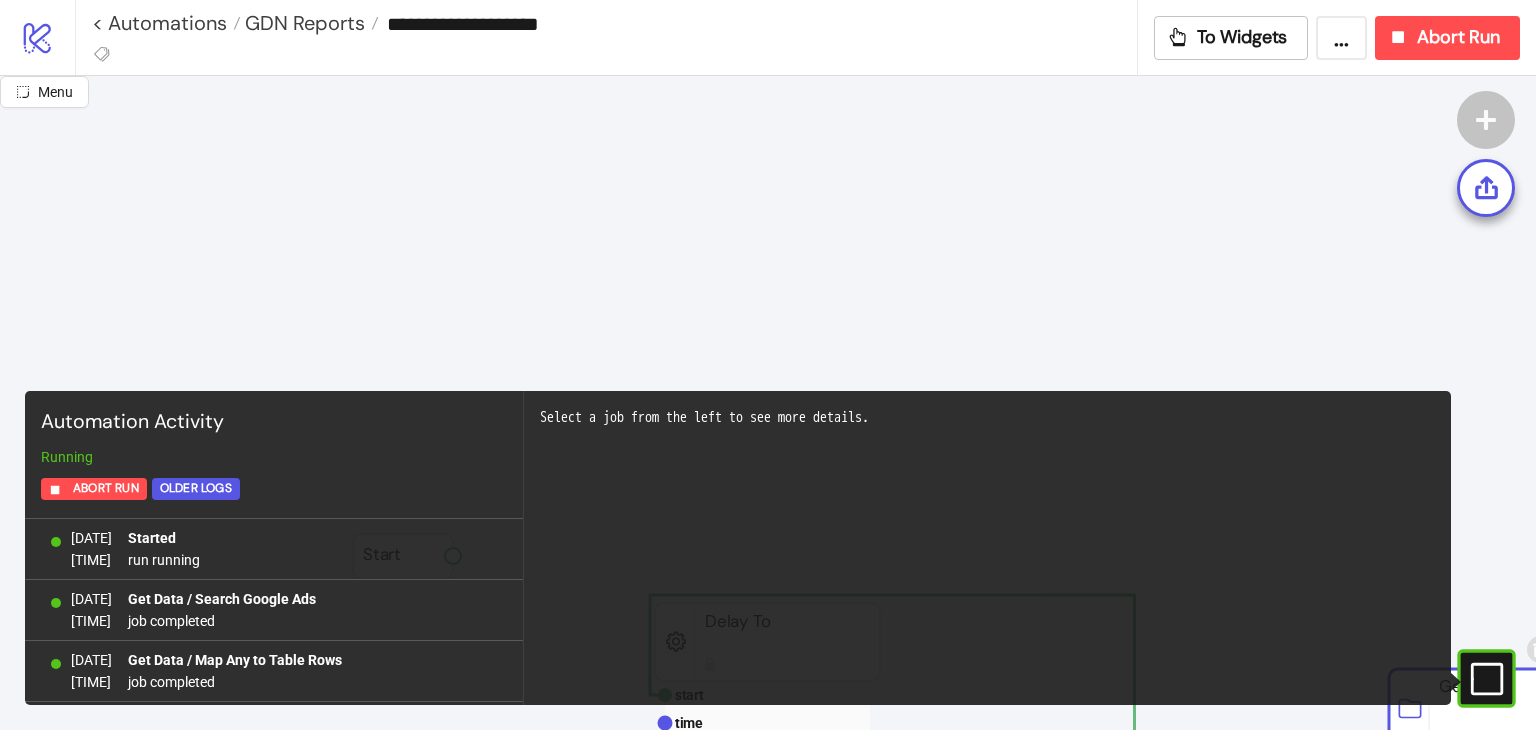 scroll, scrollTop: 0, scrollLeft: 0, axis: both 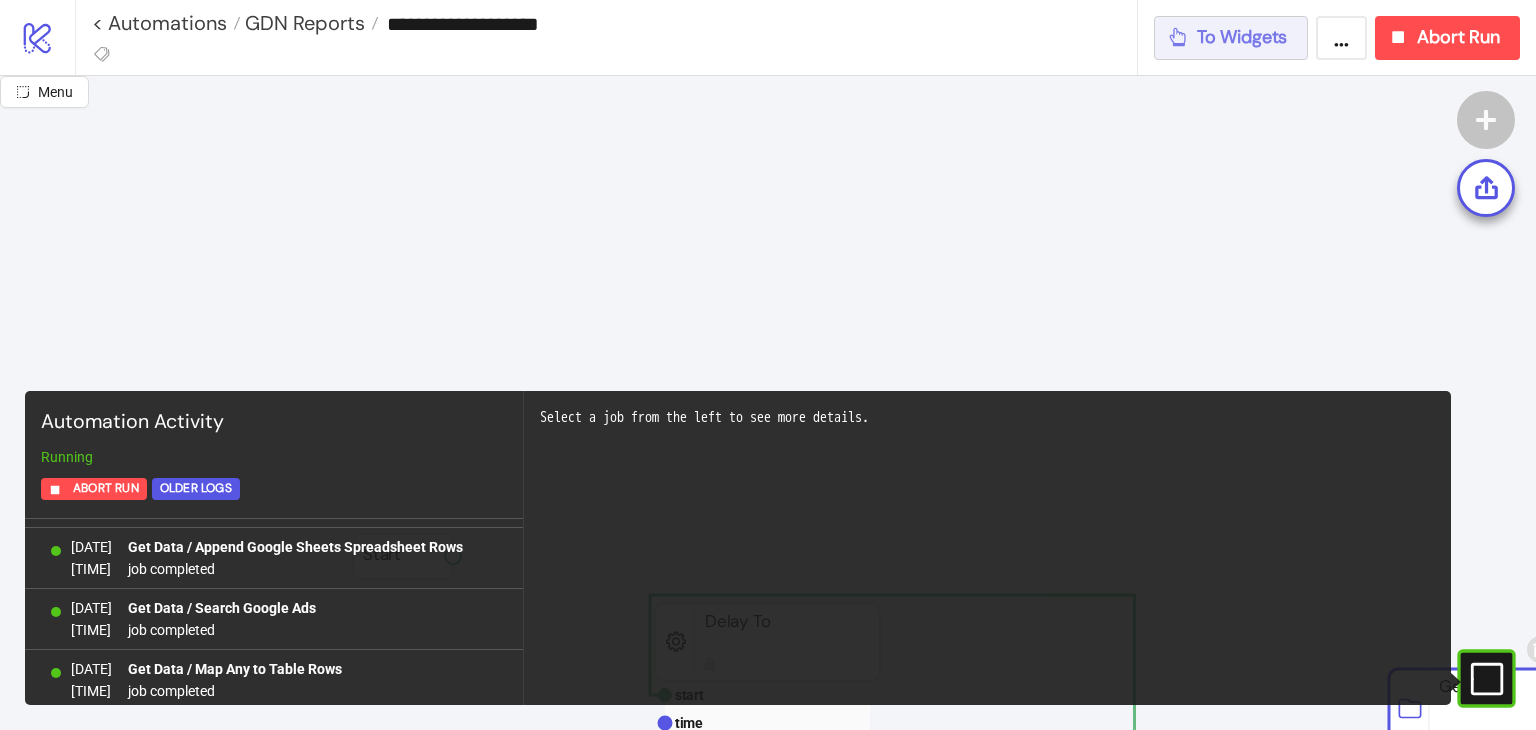click on "To Widgets" at bounding box center (1242, 37) 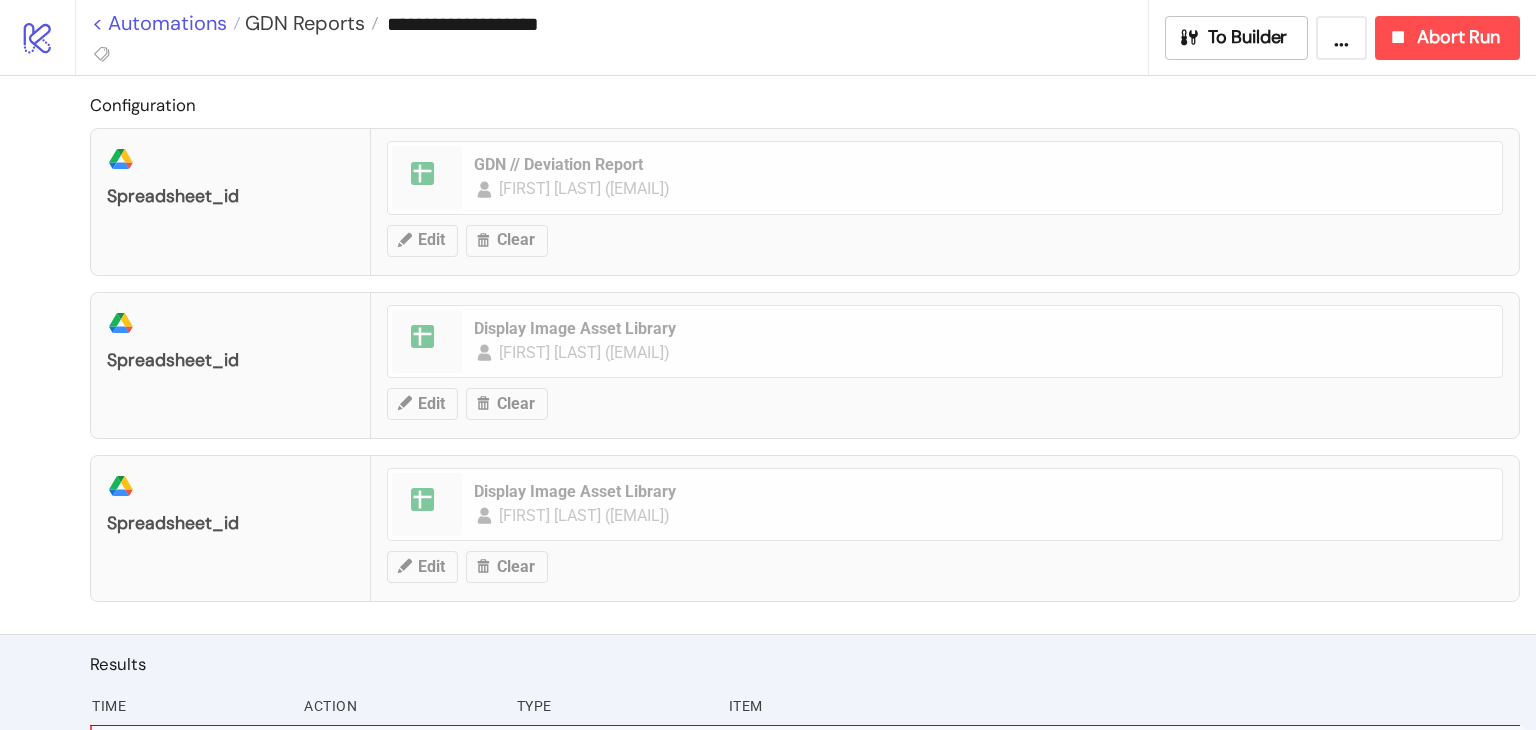 click on "< Automations" at bounding box center (166, 23) 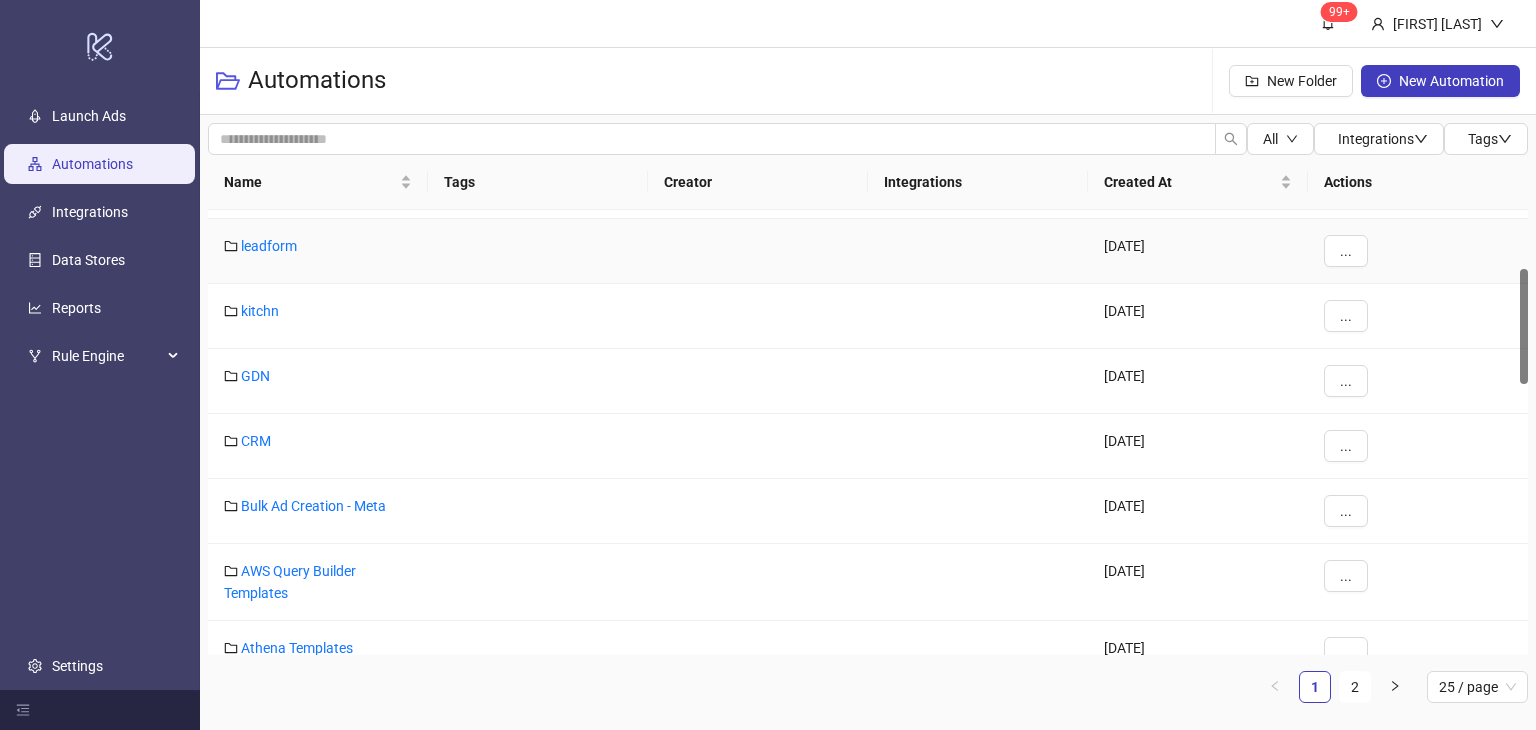 scroll, scrollTop: 212, scrollLeft: 0, axis: vertical 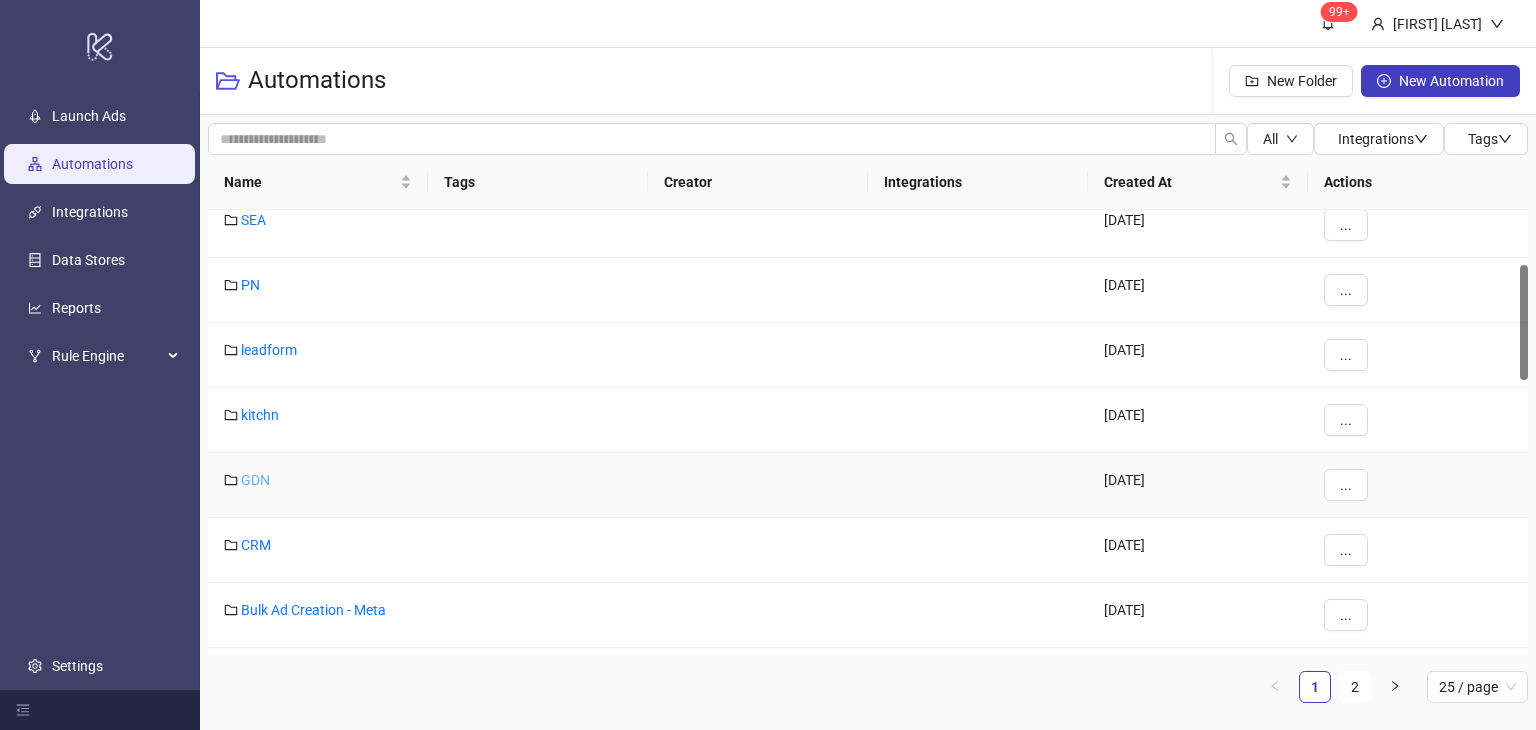 click on "GDN" at bounding box center (255, 480) 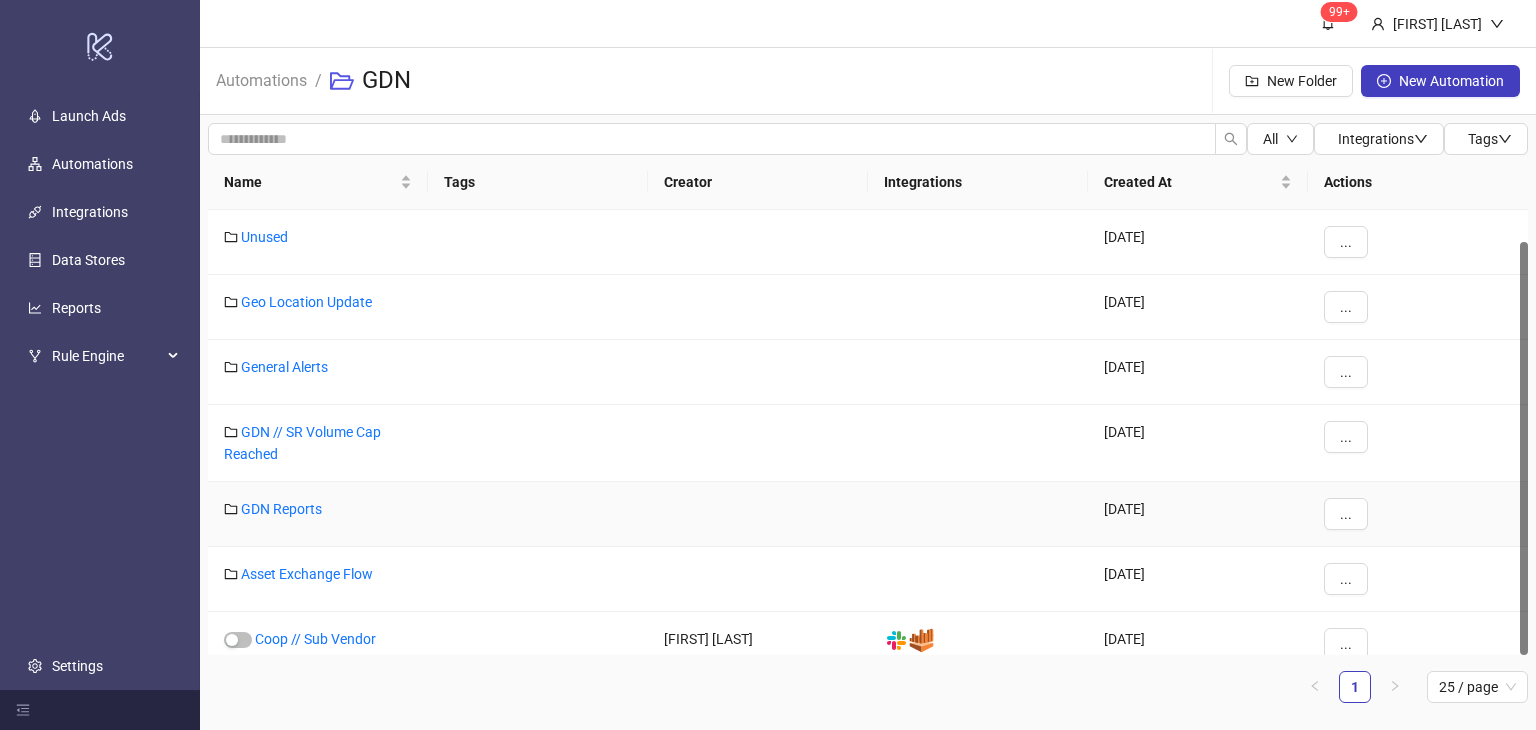 scroll, scrollTop: 34, scrollLeft: 0, axis: vertical 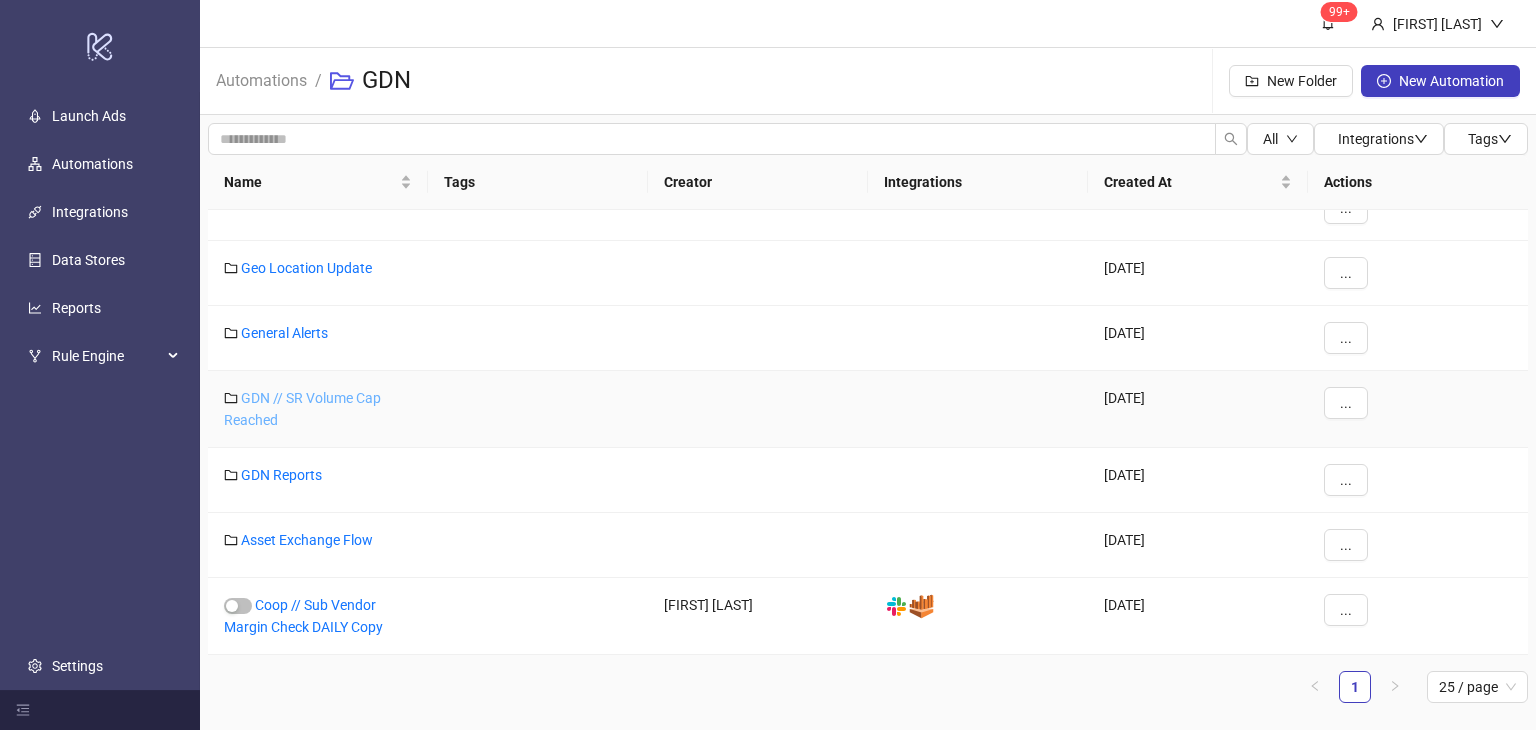 click on "GDN // SR Volume Cap Reached" at bounding box center [302, 409] 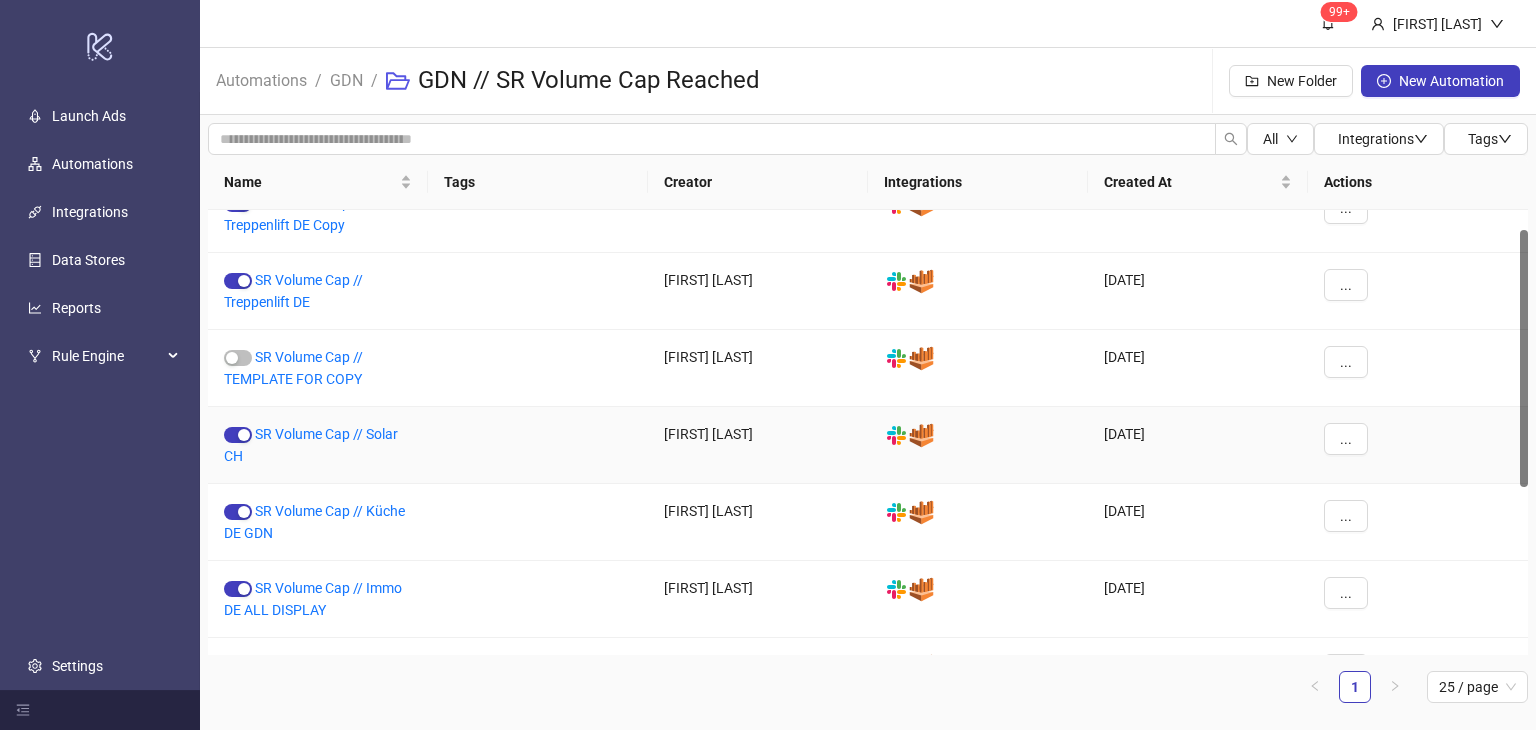scroll, scrollTop: 0, scrollLeft: 0, axis: both 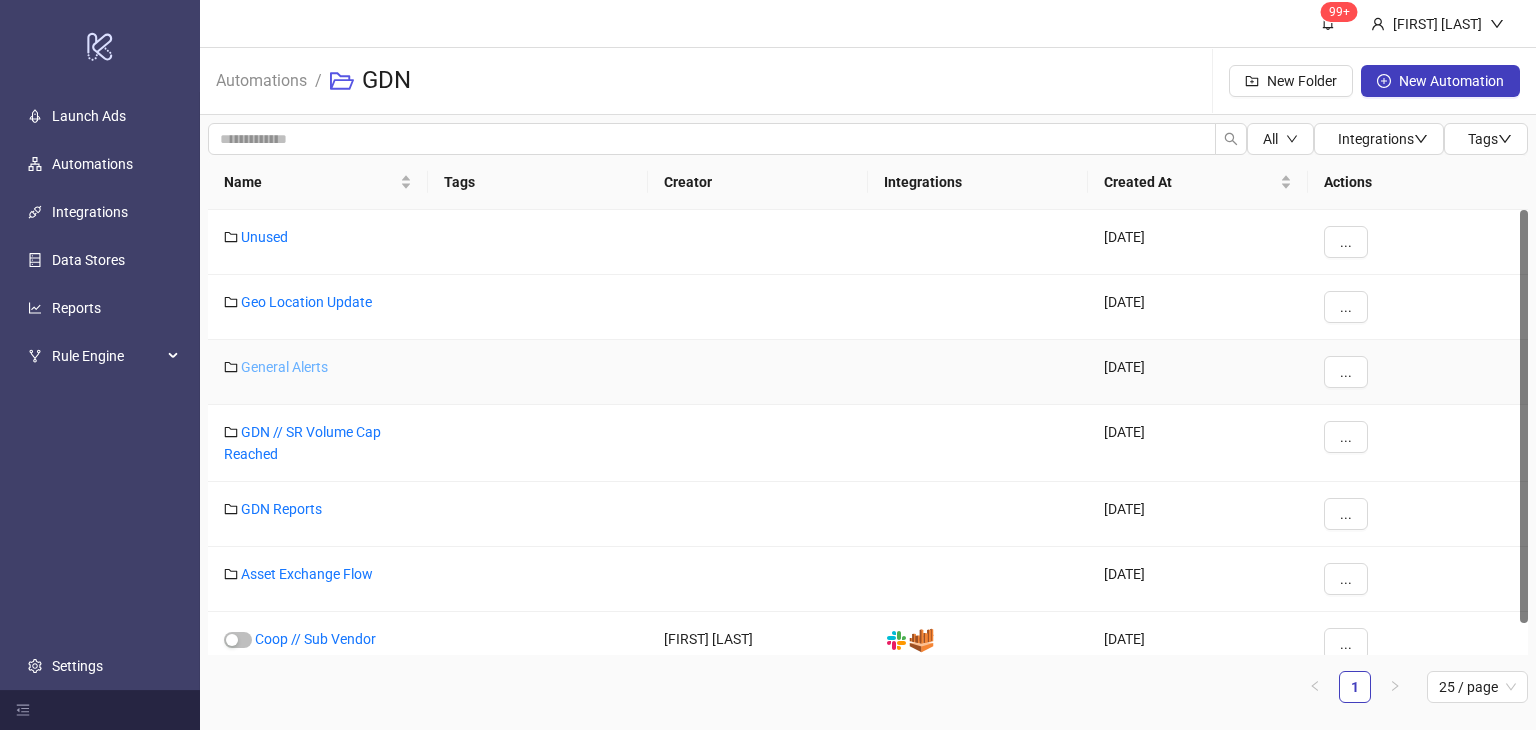 click on "General Alerts" at bounding box center [284, 367] 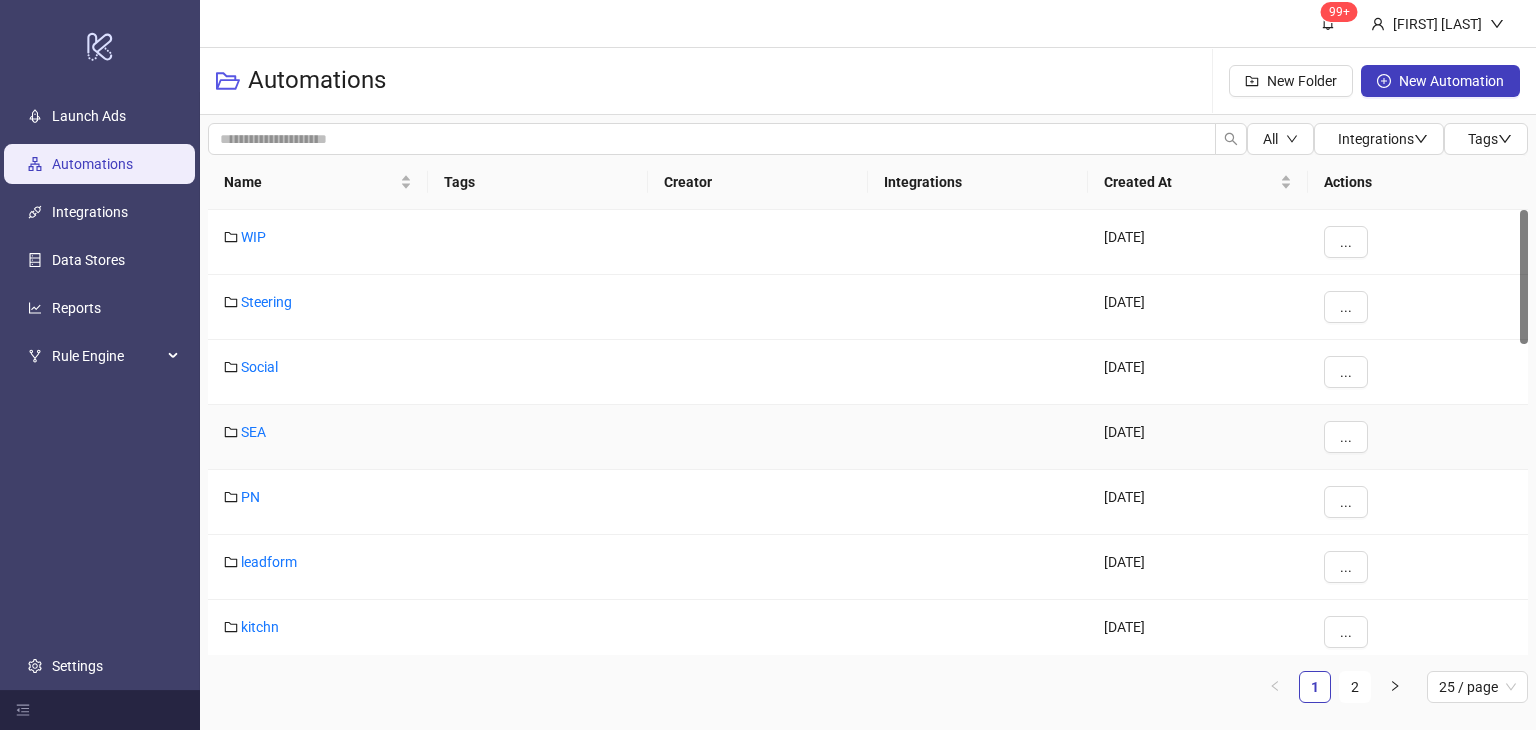 scroll, scrollTop: 0, scrollLeft: 0, axis: both 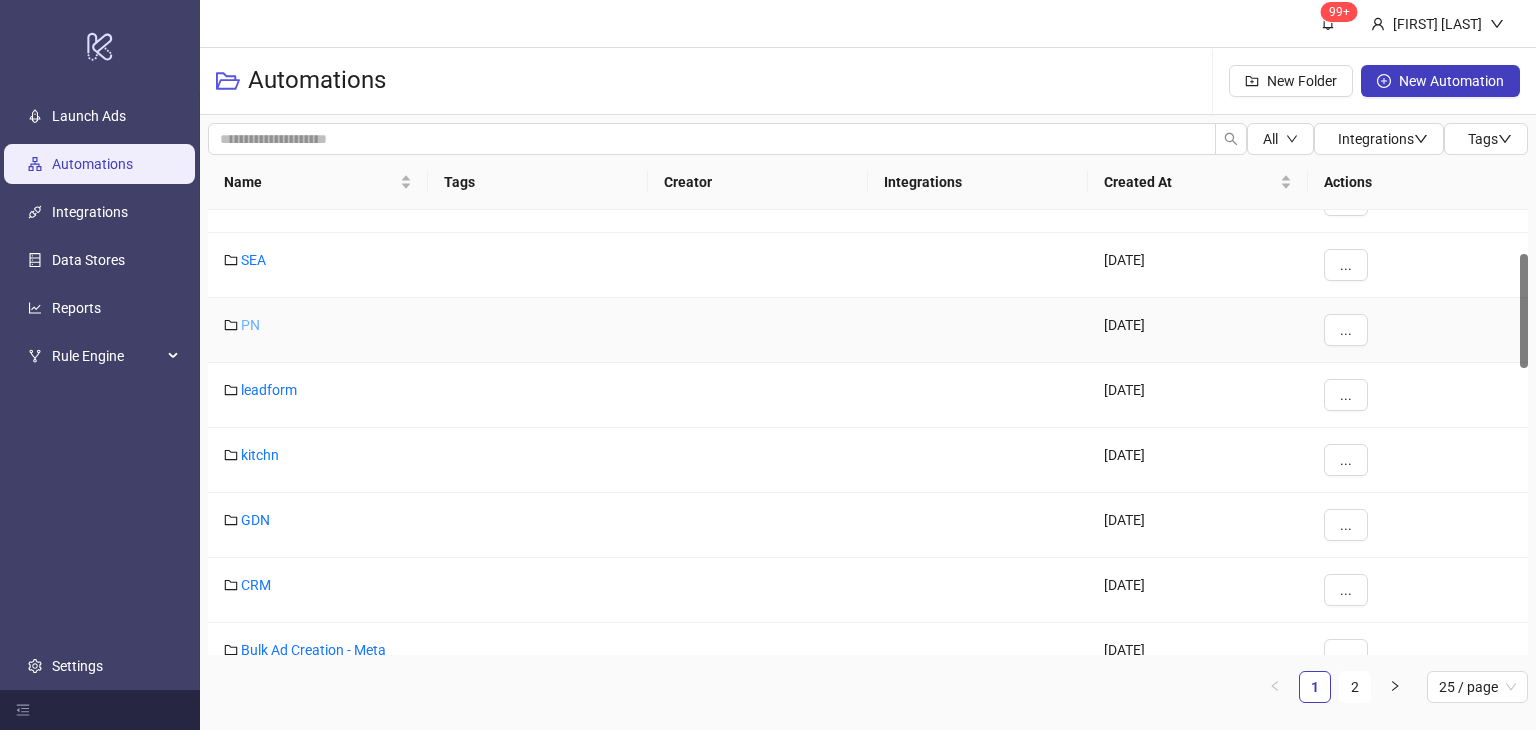 click on "PN" at bounding box center (250, 325) 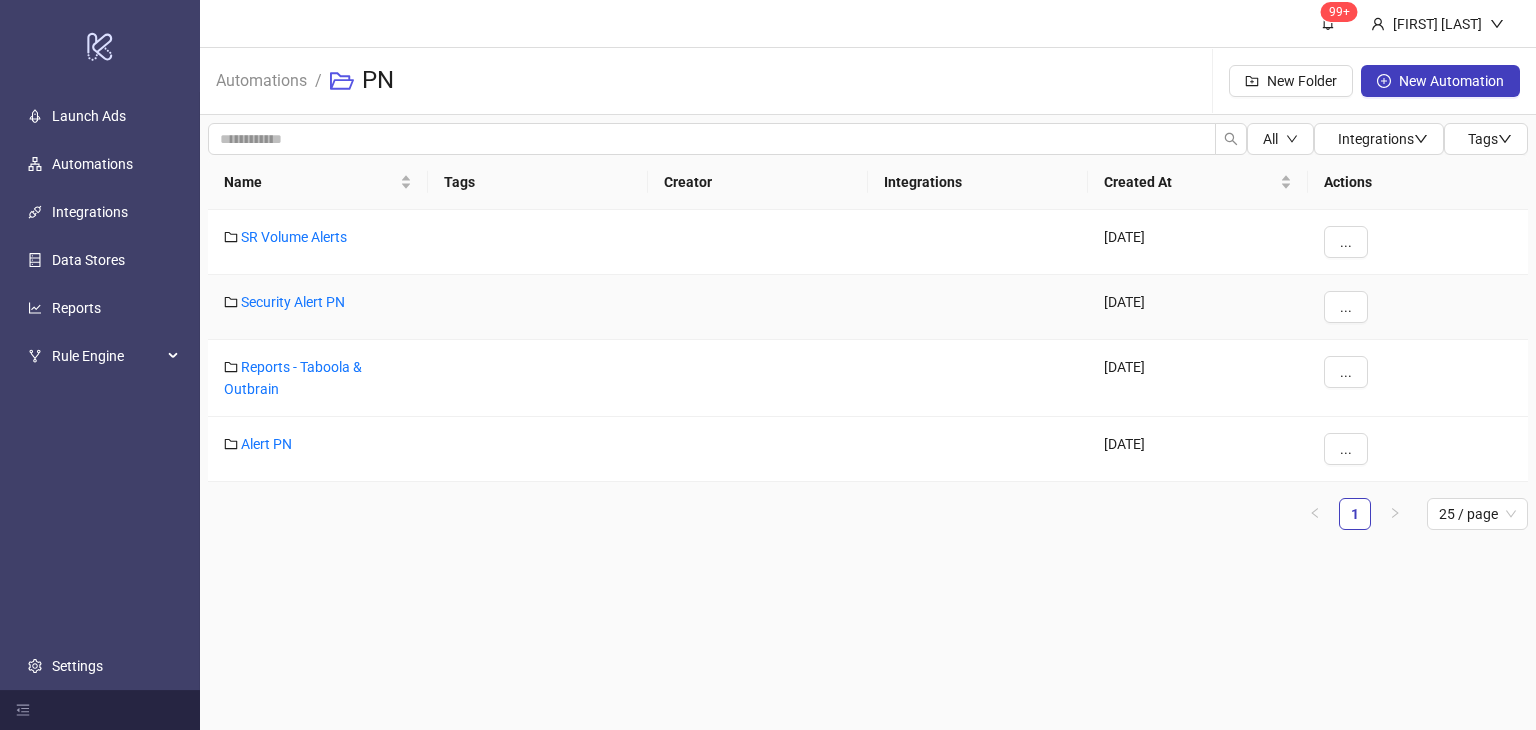 scroll, scrollTop: 0, scrollLeft: 0, axis: both 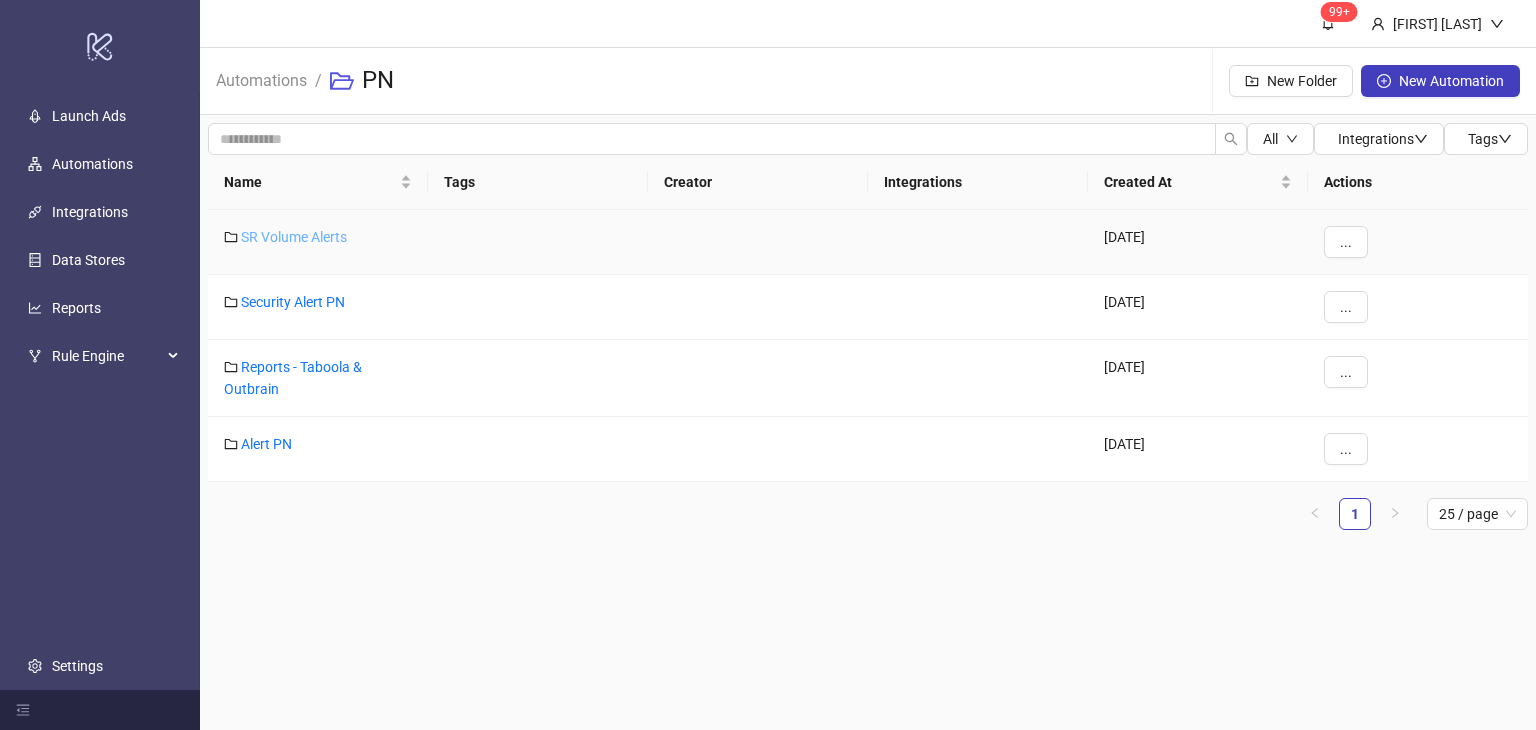 click on "SR Volume Alerts" at bounding box center (294, 237) 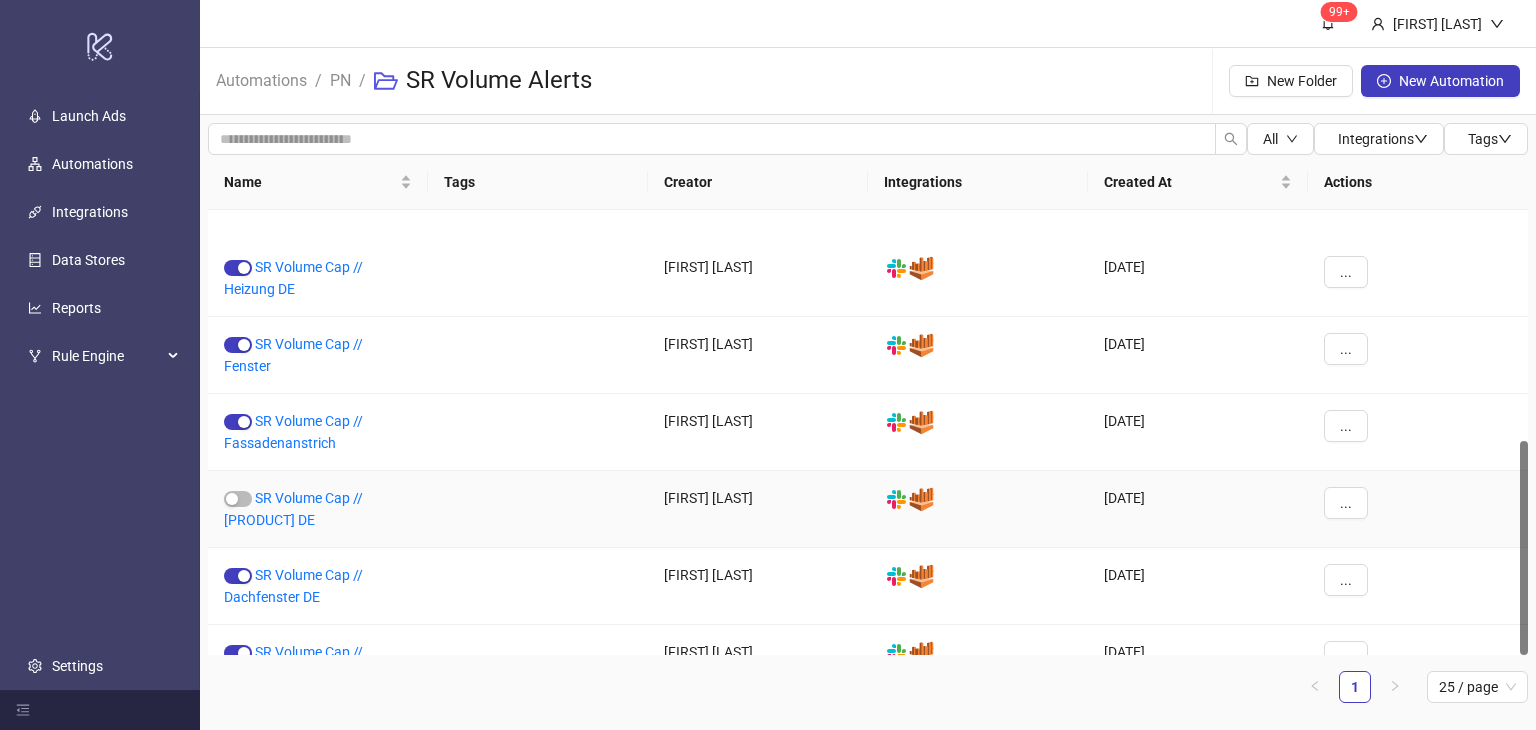 scroll, scrollTop: 479, scrollLeft: 0, axis: vertical 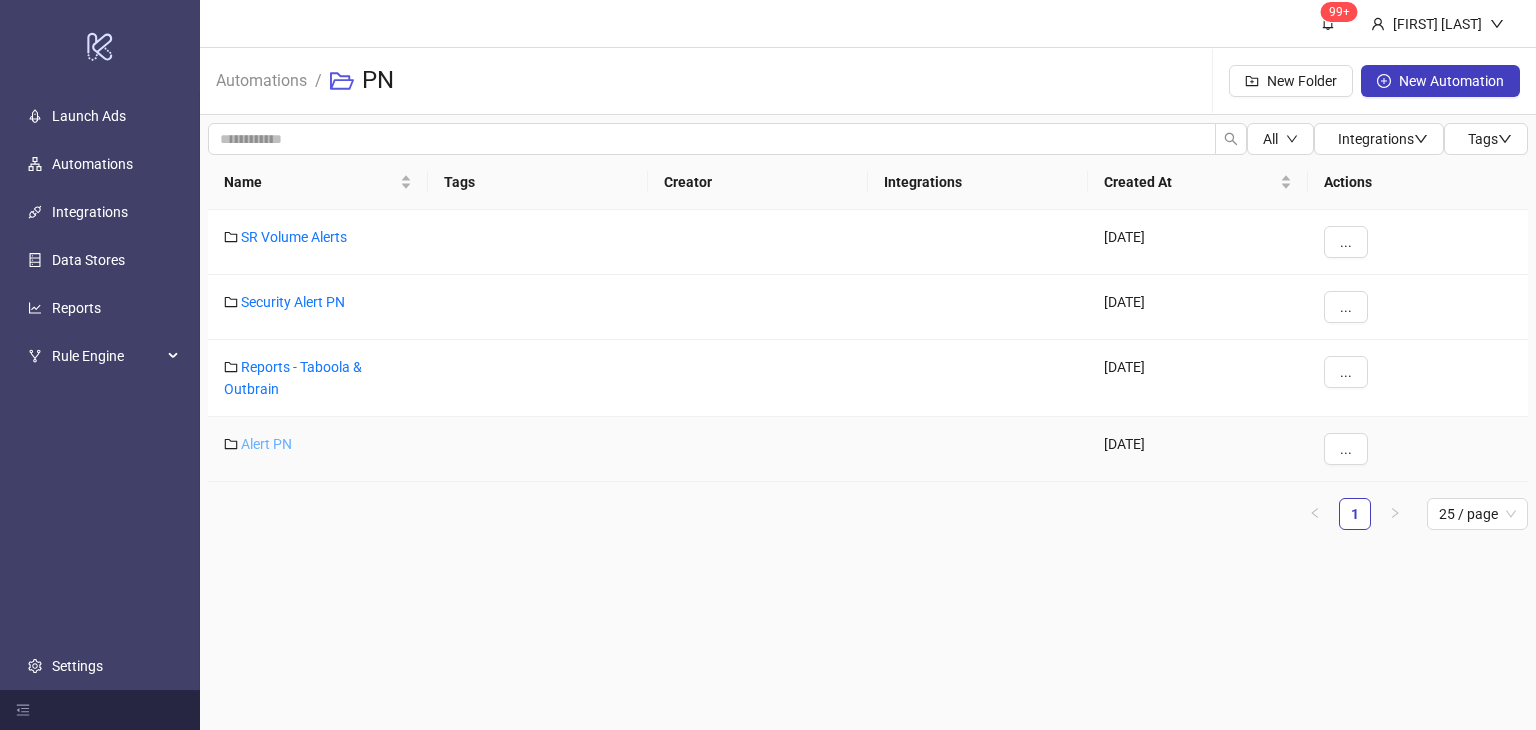 click on "Alert PN" at bounding box center [266, 444] 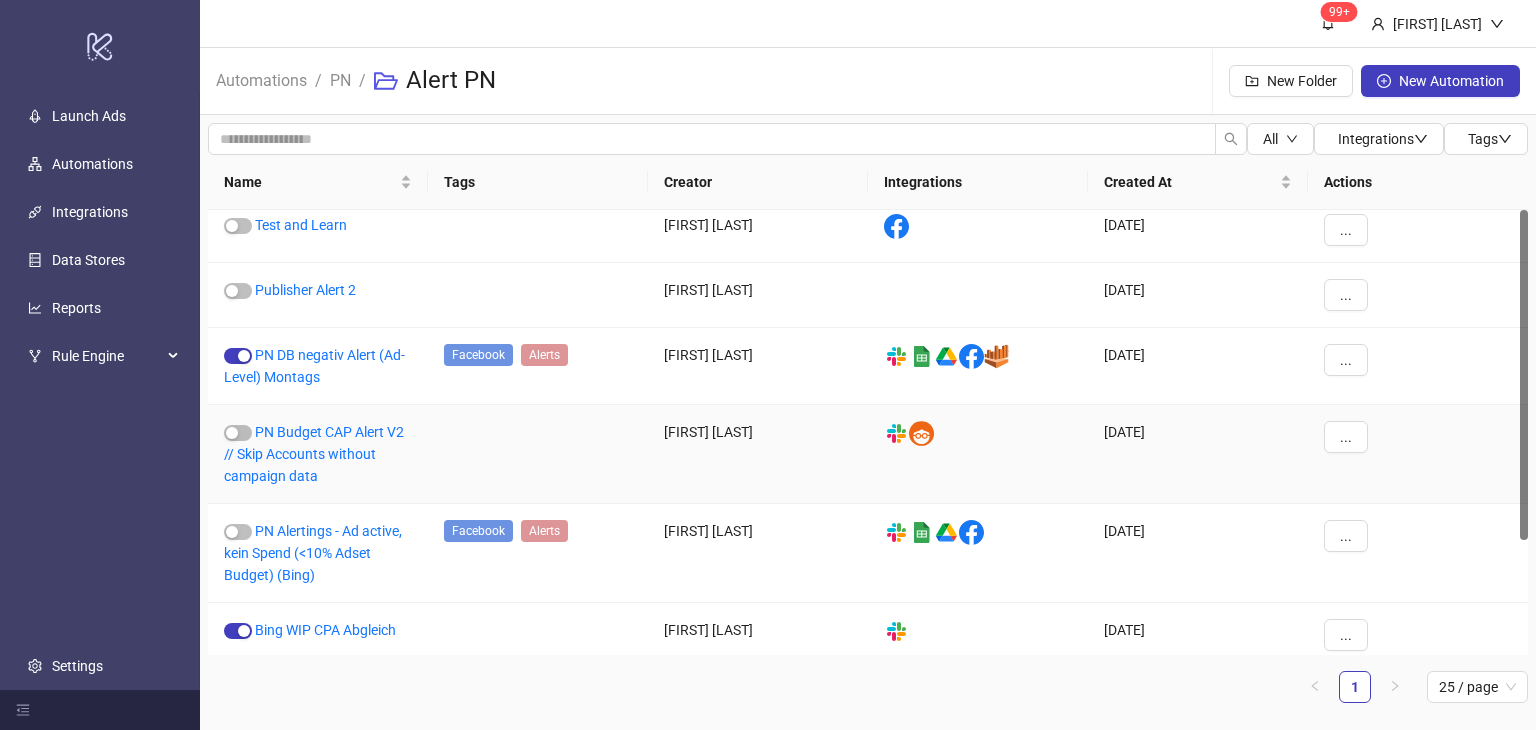 scroll, scrollTop: 0, scrollLeft: 0, axis: both 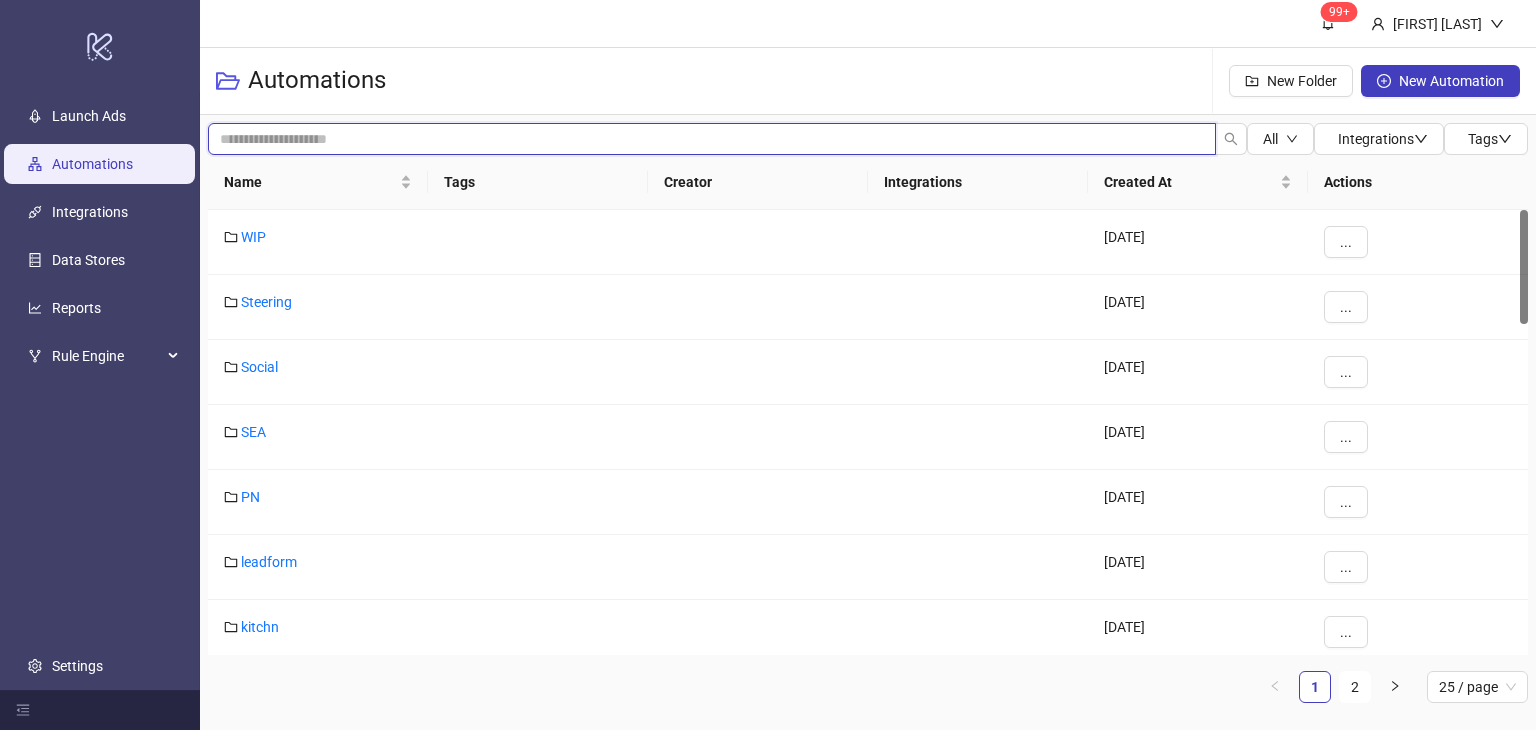 click at bounding box center (712, 139) 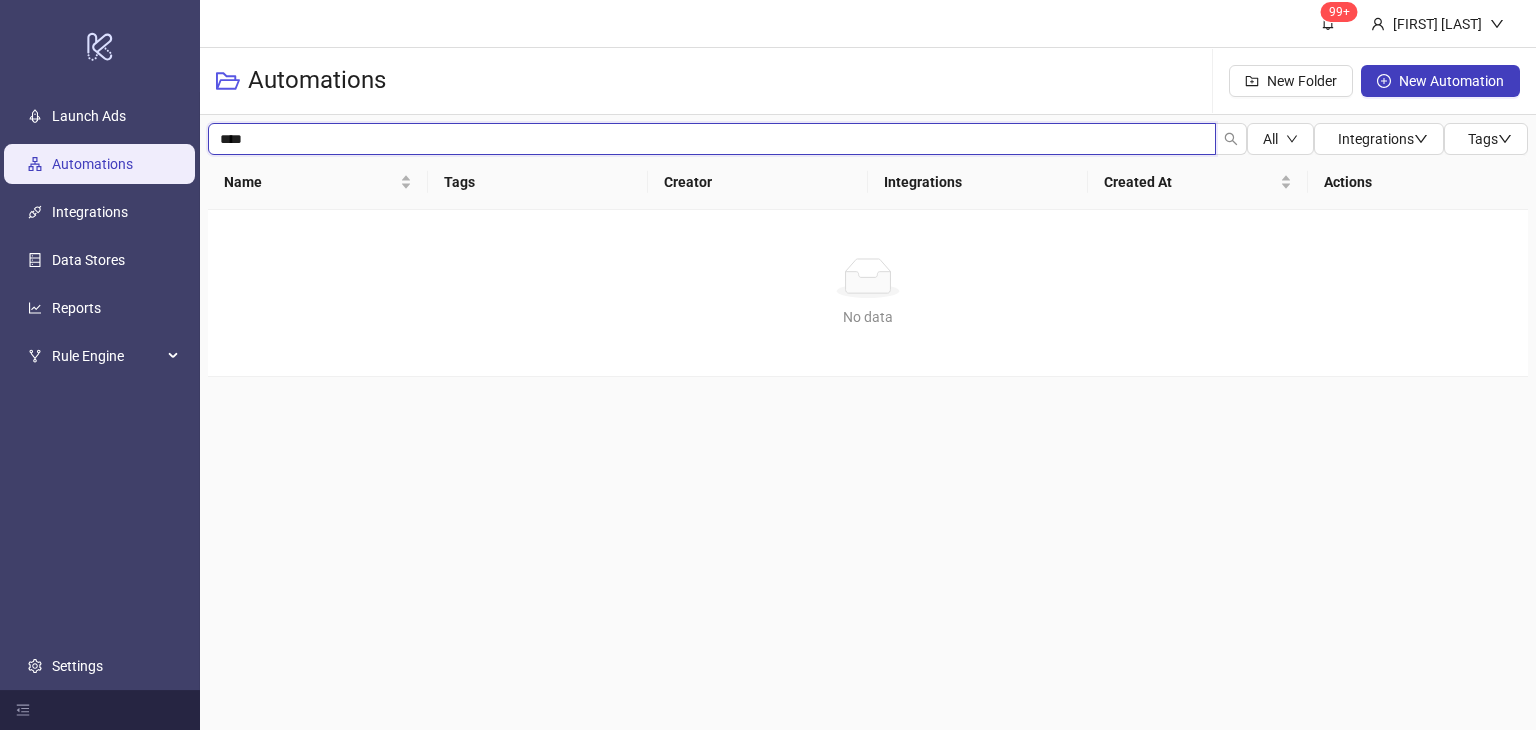 type on "****" 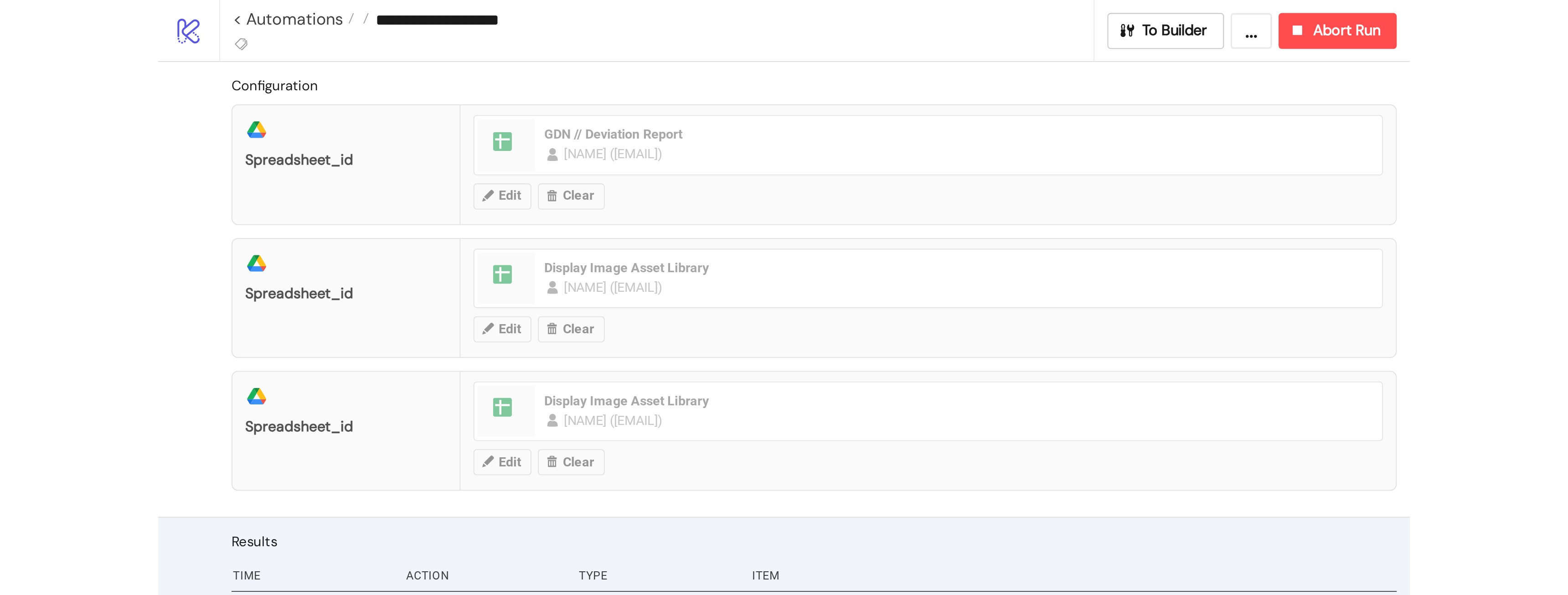 scroll, scrollTop: 0, scrollLeft: 0, axis: both 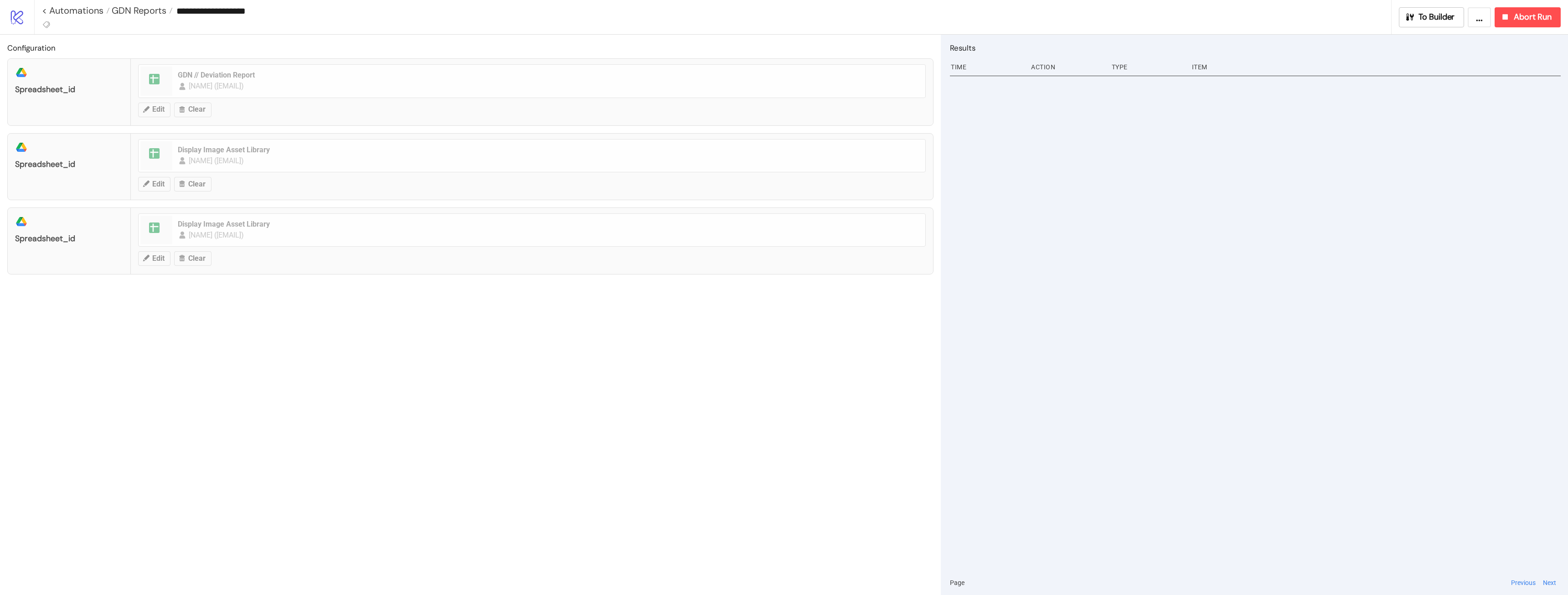 drag, startPoint x: 362, startPoint y: 364, endPoint x: 368, endPoint y: 337, distance: 27.658633 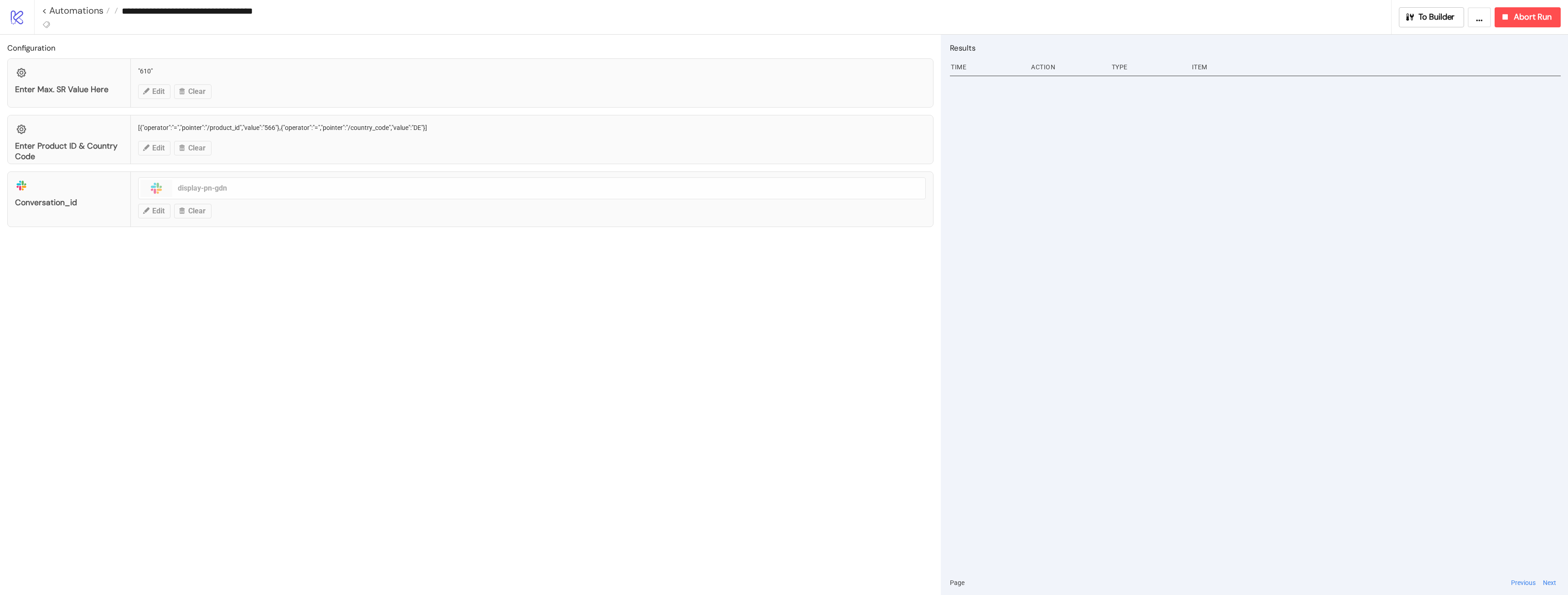 scroll, scrollTop: 0, scrollLeft: 0, axis: both 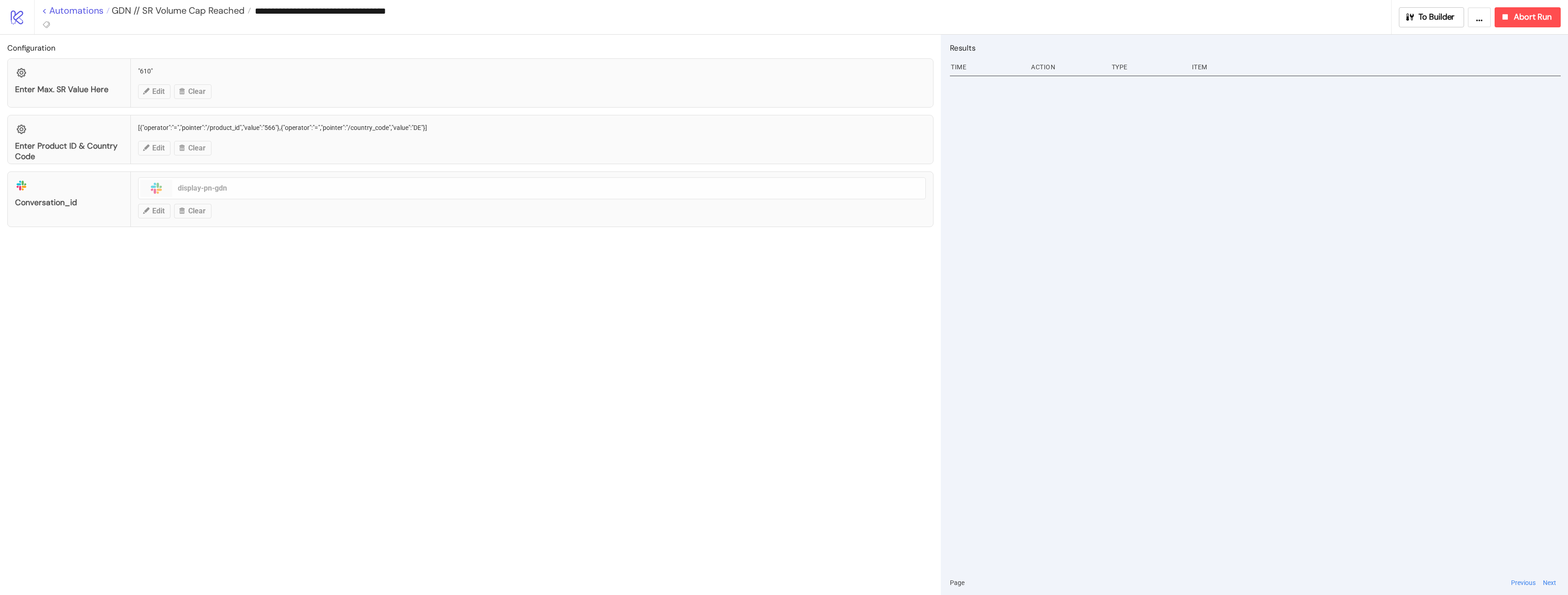 click on "< Automations" at bounding box center (76, 10) 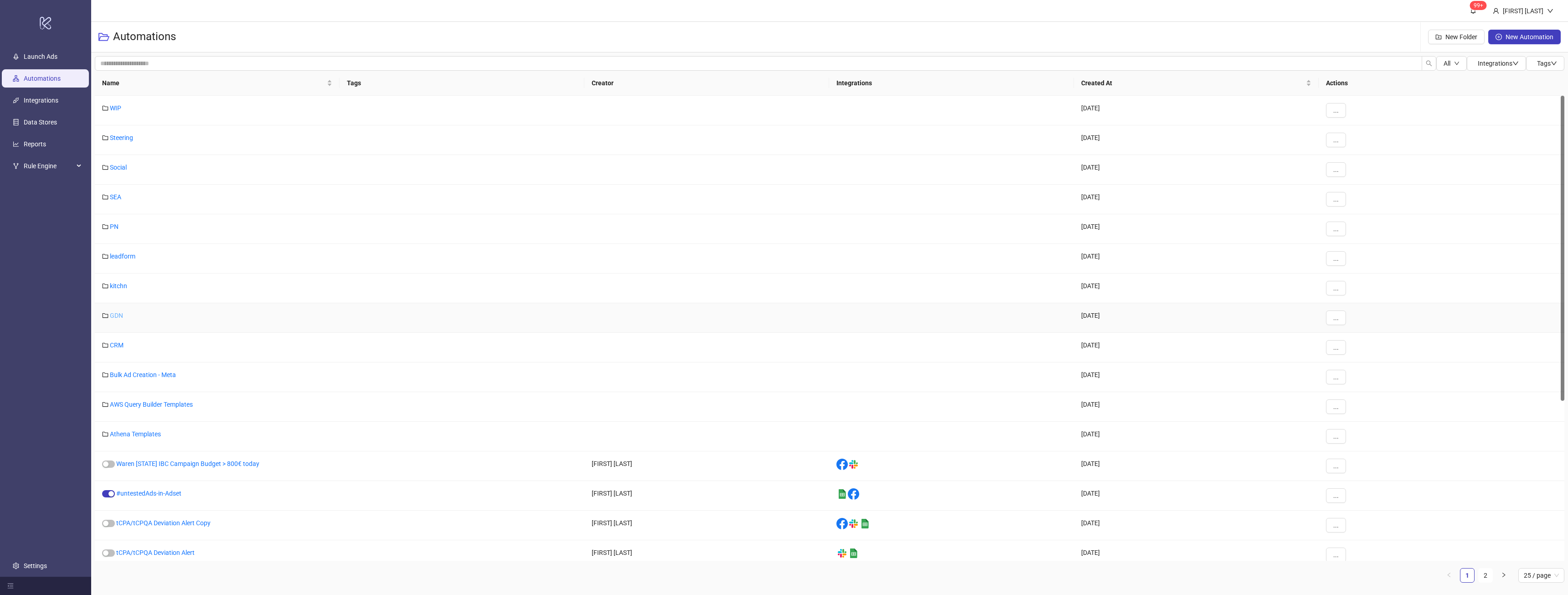 click on "Name Tags Creator Integrations Created At Actions   WIP 2024-10-28 ...   Steering 2023-12-14 ...   Social 2023-03-23 ...   SEA 2023-04-06 ...   PN 2023-05-05 ...   leadform 2024-12-18 ...   kitchn 2024-04-18 ...   GDN 2023-06-12 ...   CRM 2023-11-03 ...   Bulk Ad Creation - Meta 2024-07-25 ...   AWS Query Builder Templates 2024-04-18 ...   Athena Templates 2024-04-25 ...   Waren DE IBC Campaign Budget > 800€ today Patrick Neumärker platform/slack 2025-01-21 ...   #untestedAds-in-Adset Patrick Neumärker platform/google_sheets 2025-03-11 ...   tCPA/tCPQA Deviation Alert Copy Patrick Neumärker platform/slack platform/google_sheets 2025-01-28 ...   tCPA/tCPQA Deviation Alert Christian Weikamp platform/slack platform/google_sheets 2024-07-12 ...   tBudget vs. Budget Patrick Neumärker platform/google_sheets 2025-02-28 ... 1 2 25 / page" at bounding box center [830, 326] 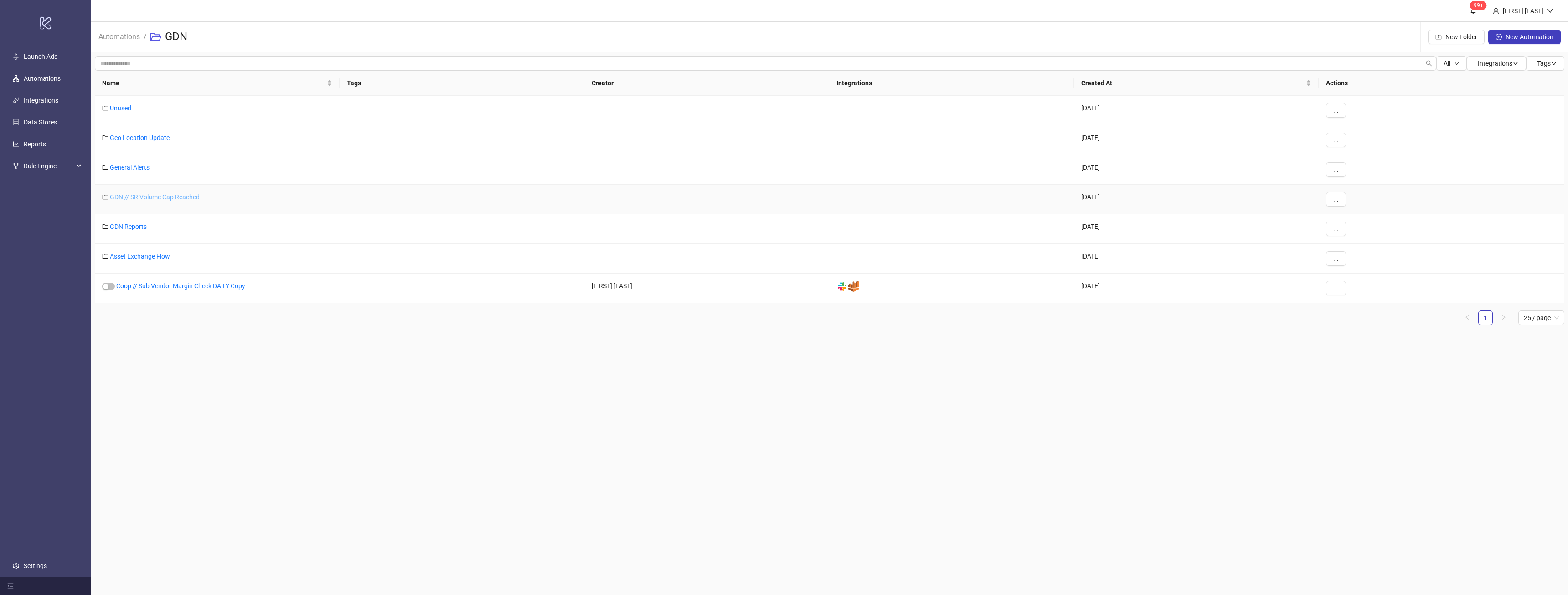 click on "GDN // SR Volume Cap Reached" at bounding box center [155, 197] 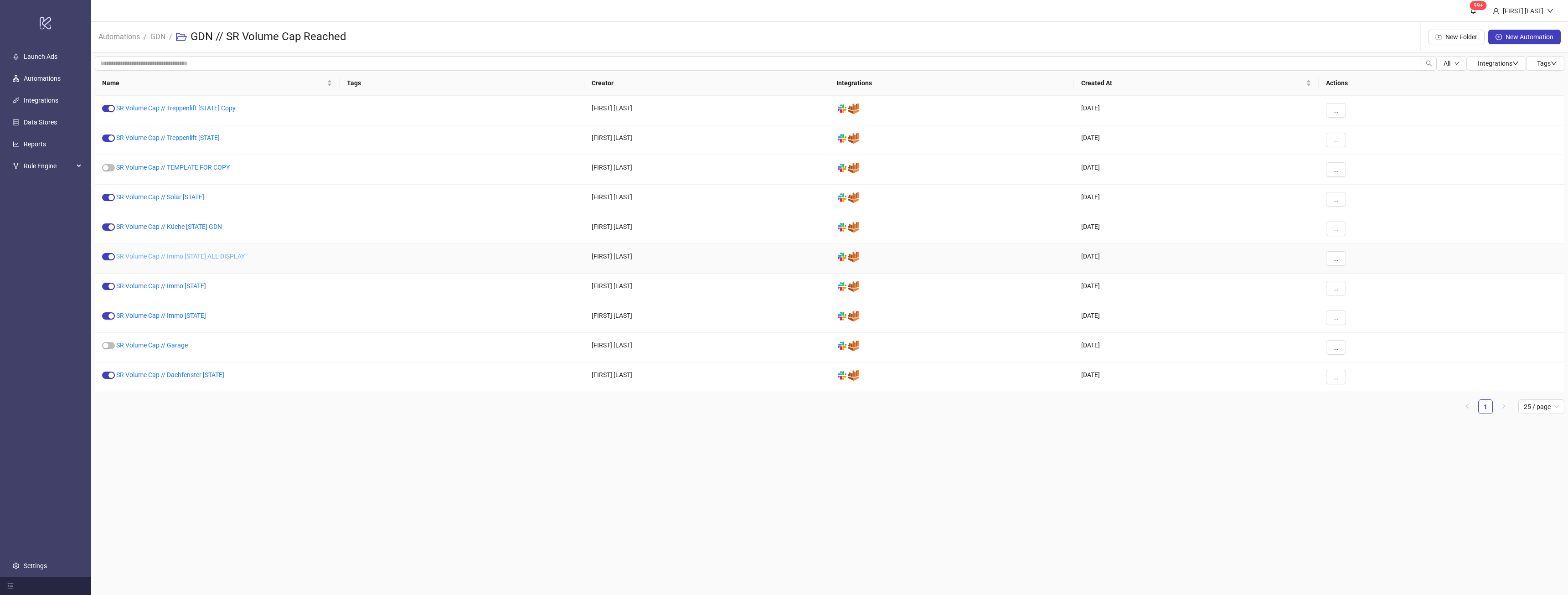 click on "SR Volume Cap // Immo DE ALL DISPLAY" at bounding box center [181, 256] 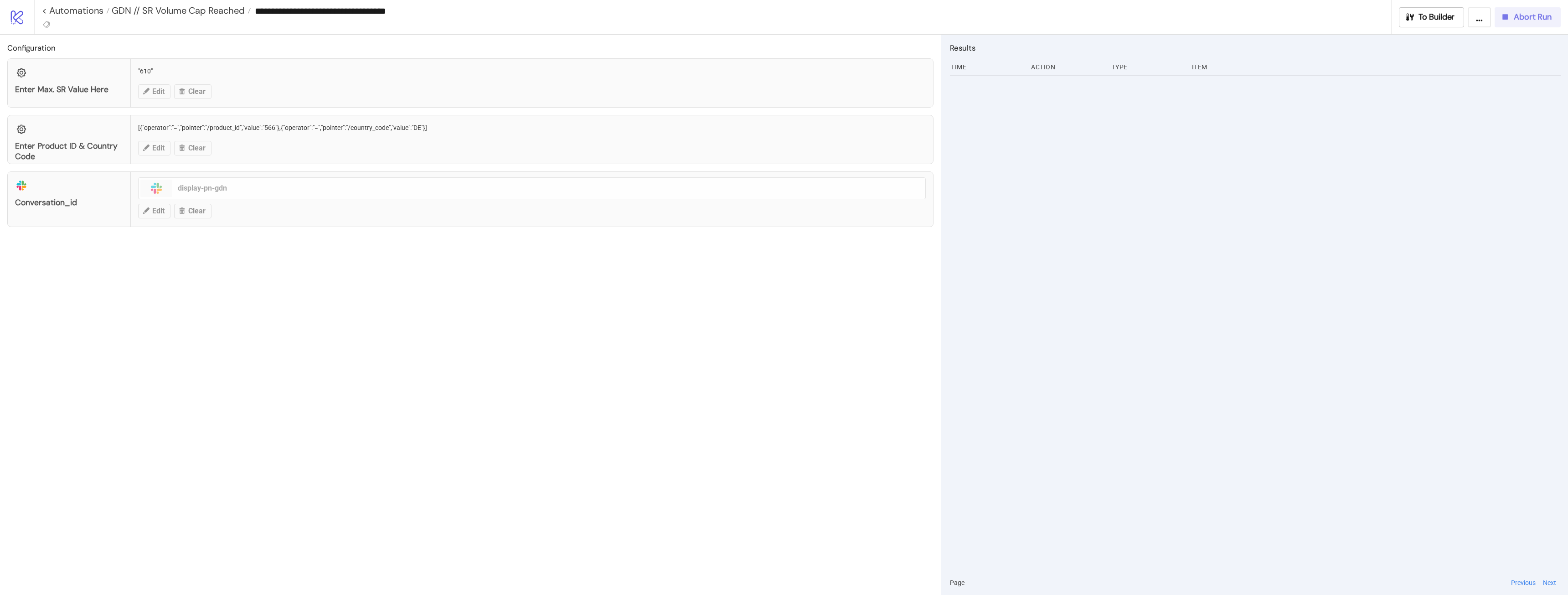 click on "Abort Run" at bounding box center (1526, 17) 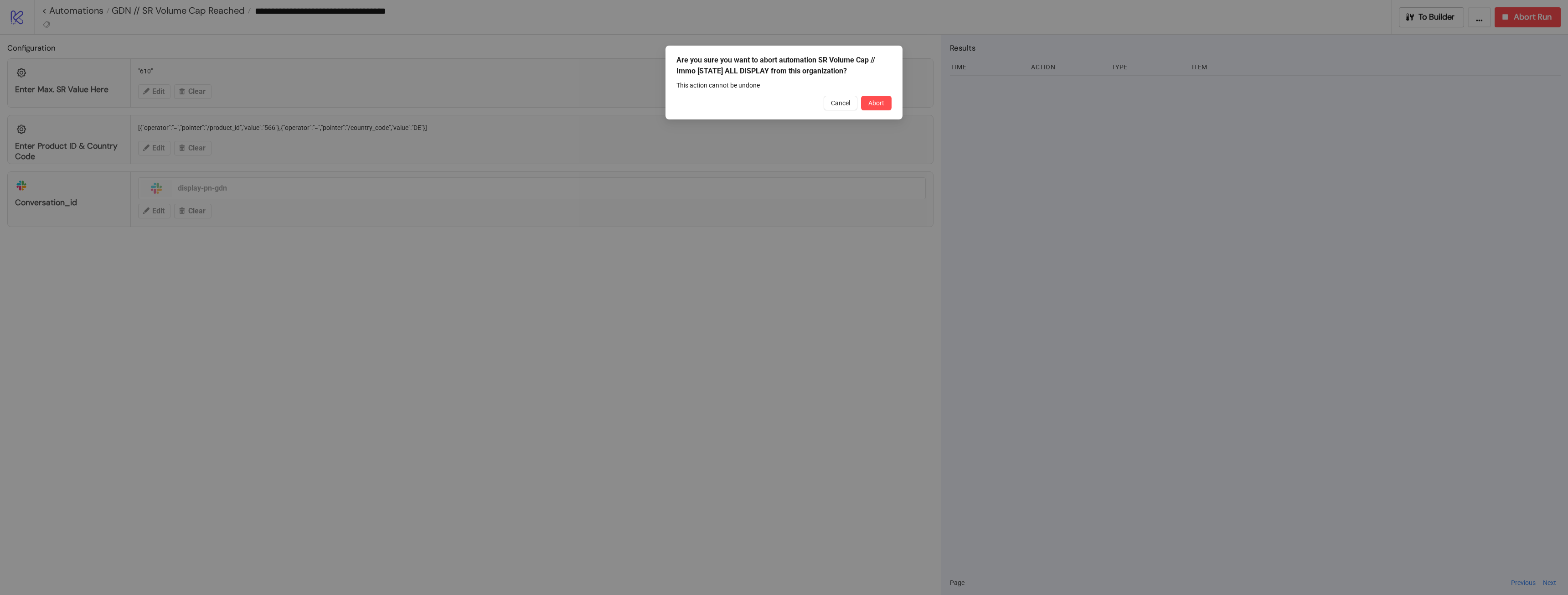 click on "Abort" at bounding box center (876, 103) 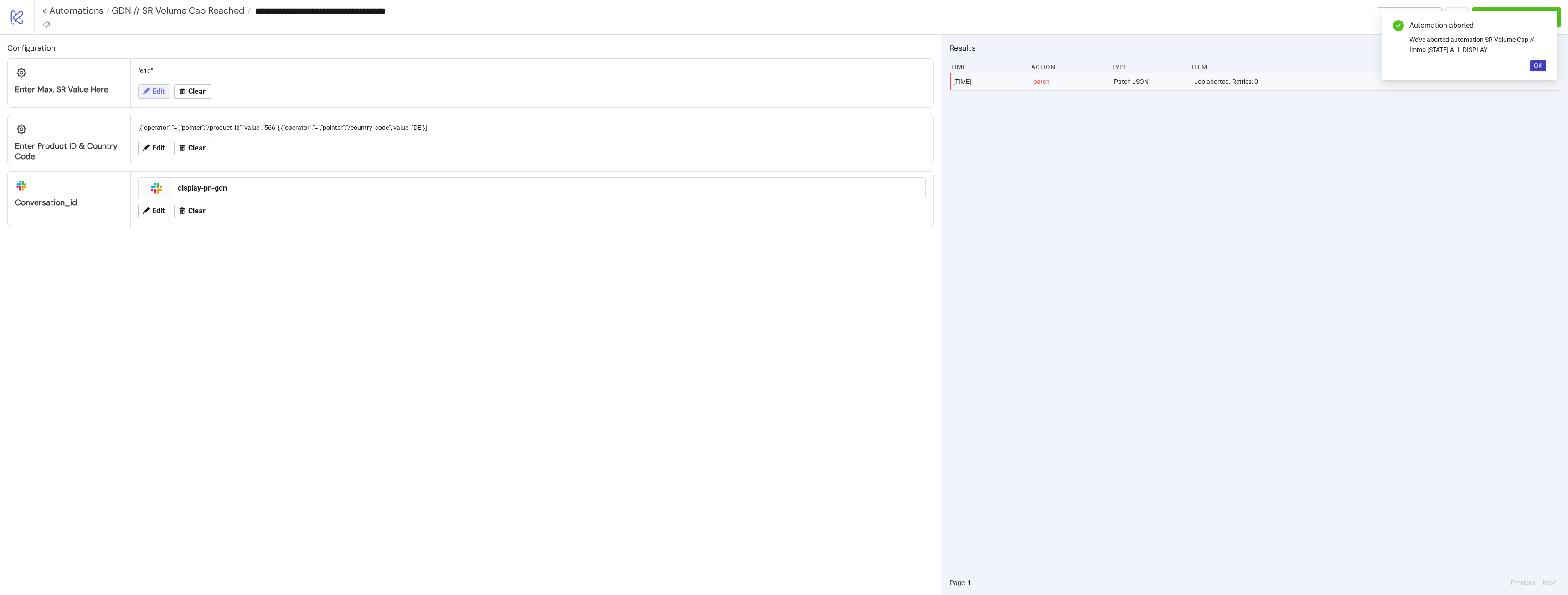click on "Edit" at bounding box center (158, 92) 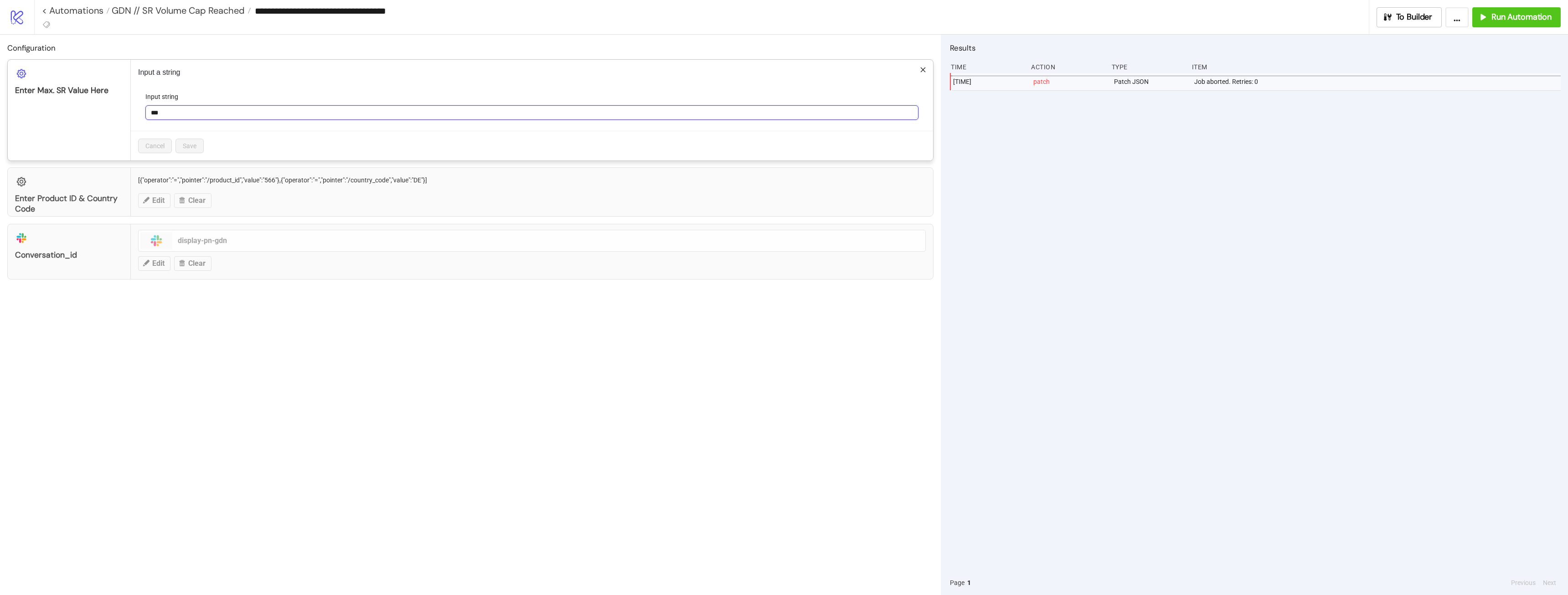 drag, startPoint x: 158, startPoint y: 108, endPoint x: 152, endPoint y: 108, distance: 6 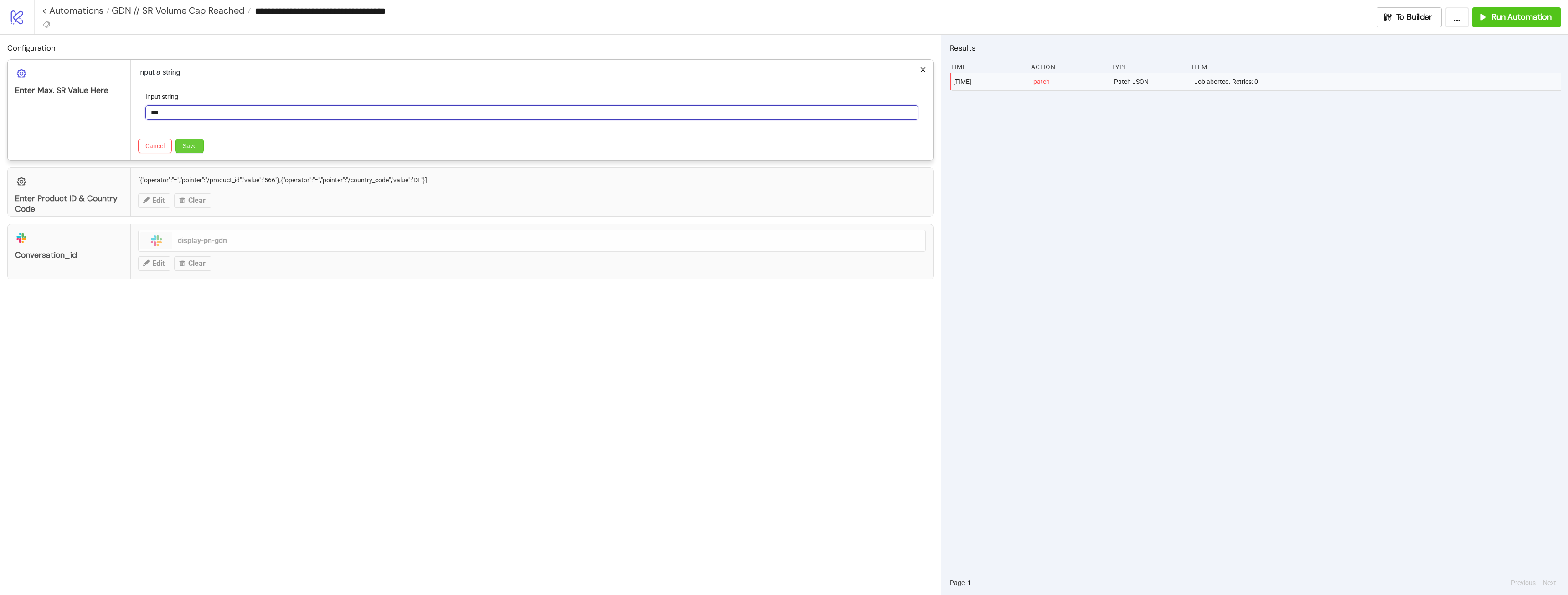type on "***" 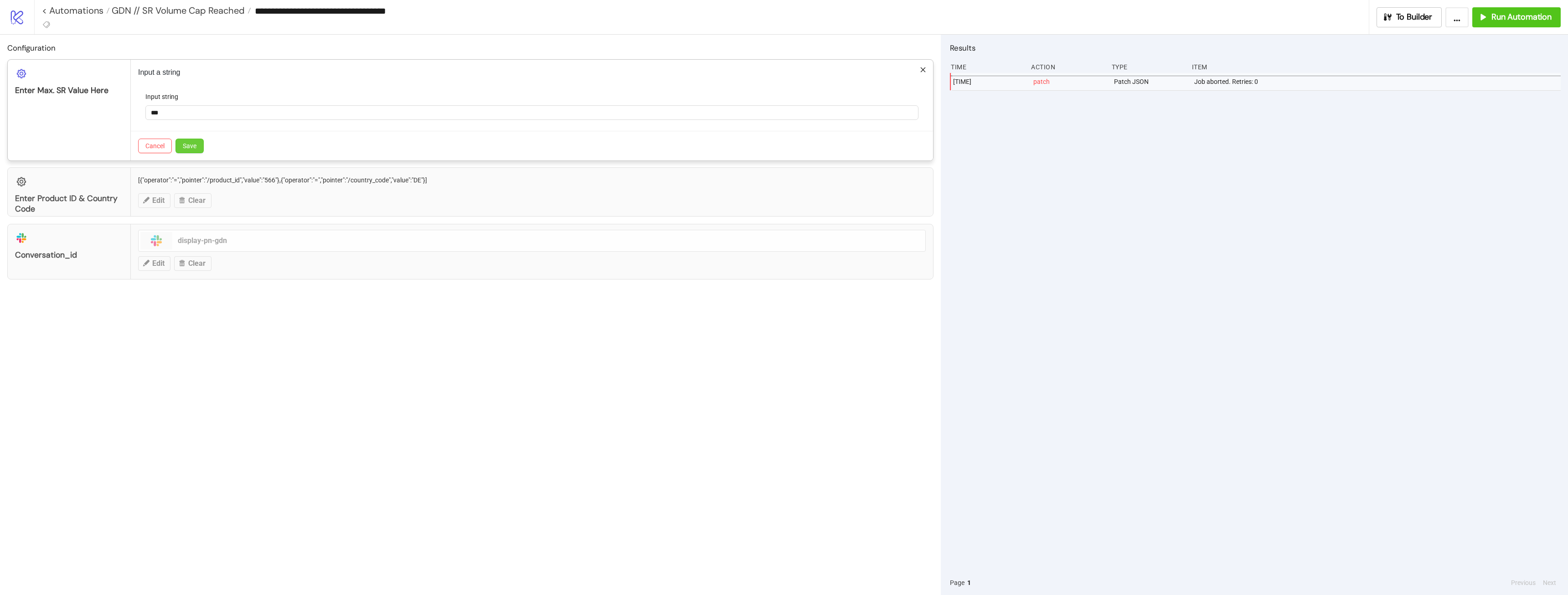 click on "Save" at bounding box center [190, 146] 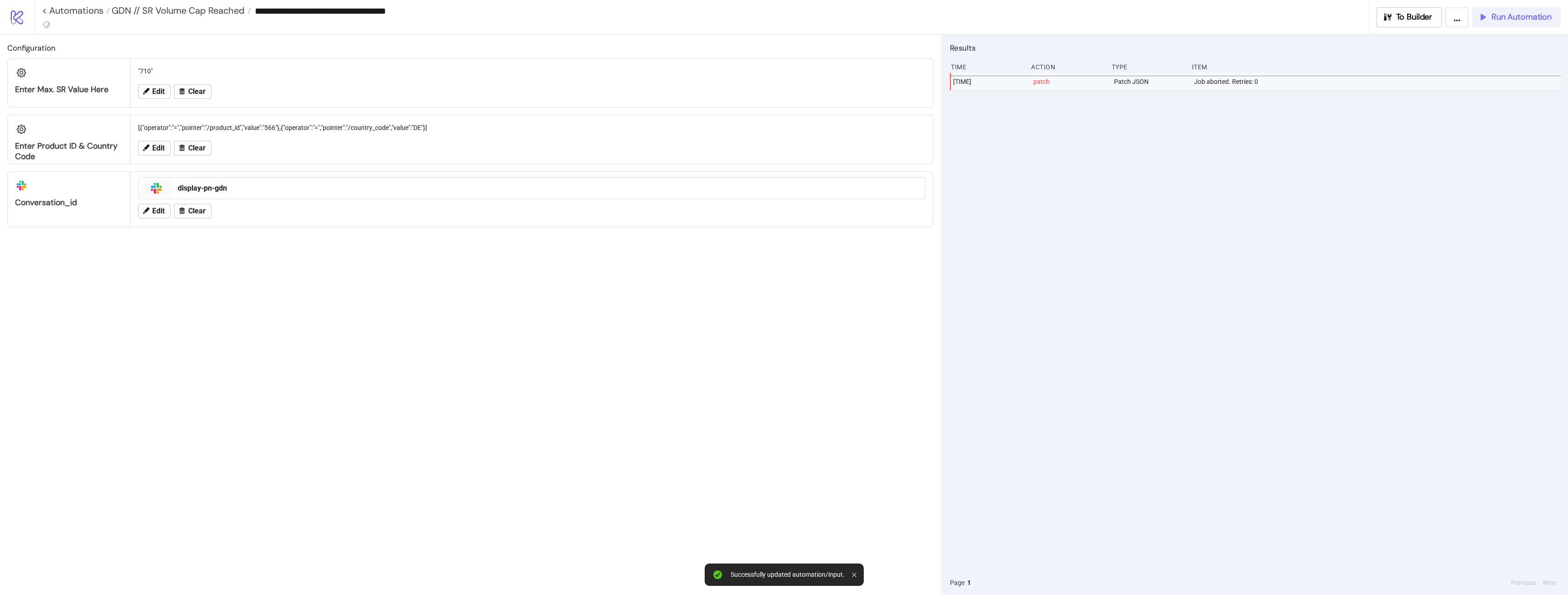 drag, startPoint x: 1531, startPoint y: 18, endPoint x: 1408, endPoint y: 1, distance: 124.16924 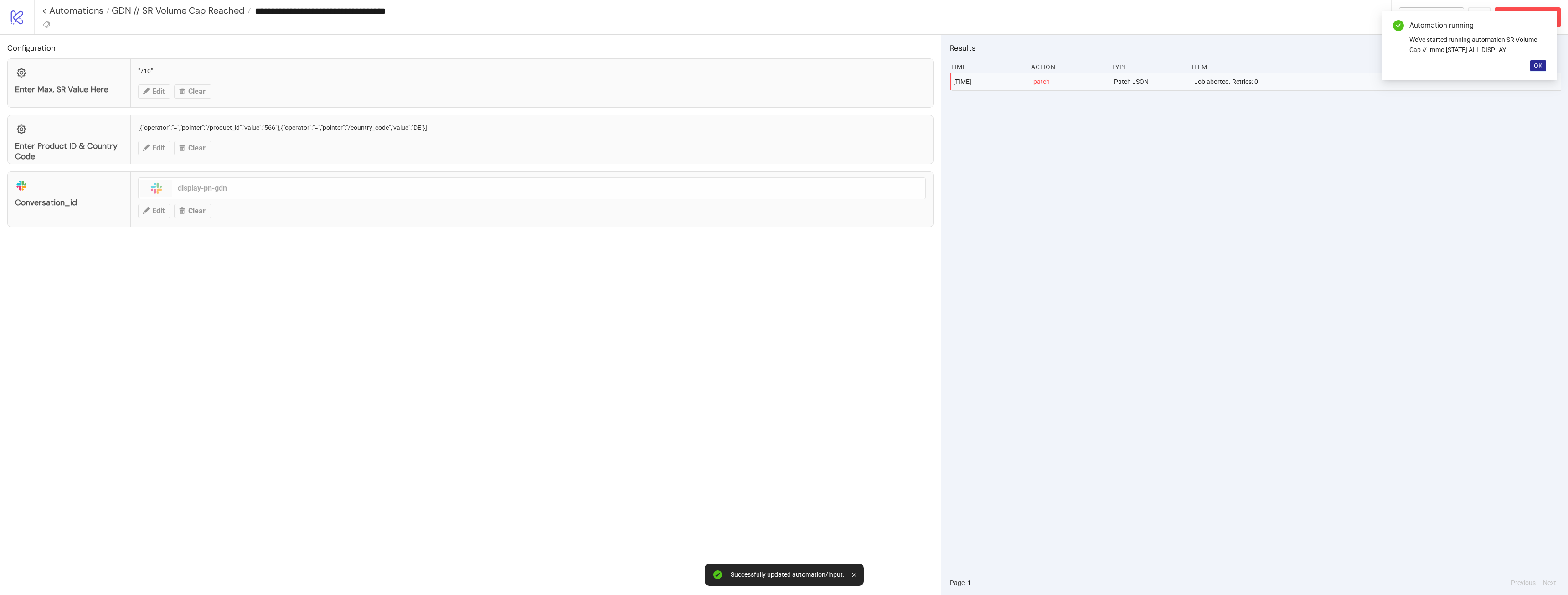 click on "OK" at bounding box center (1538, 66) 